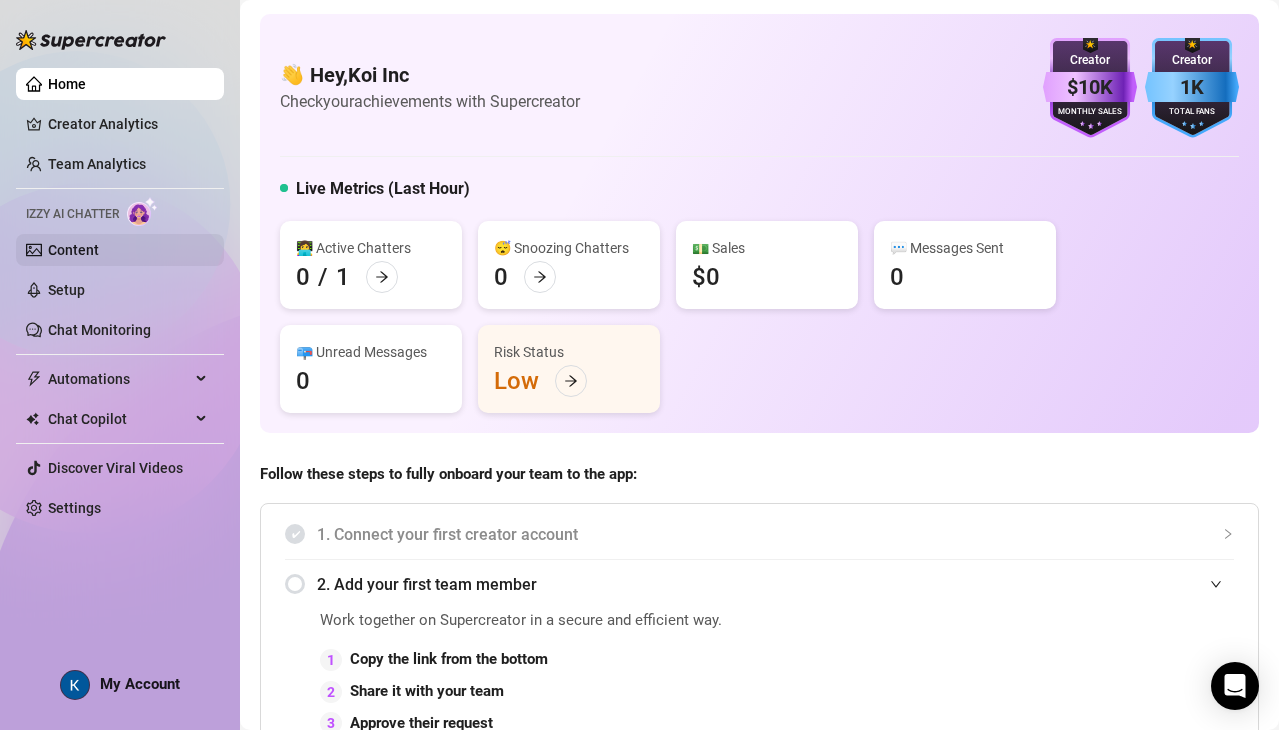 scroll, scrollTop: 0, scrollLeft: 0, axis: both 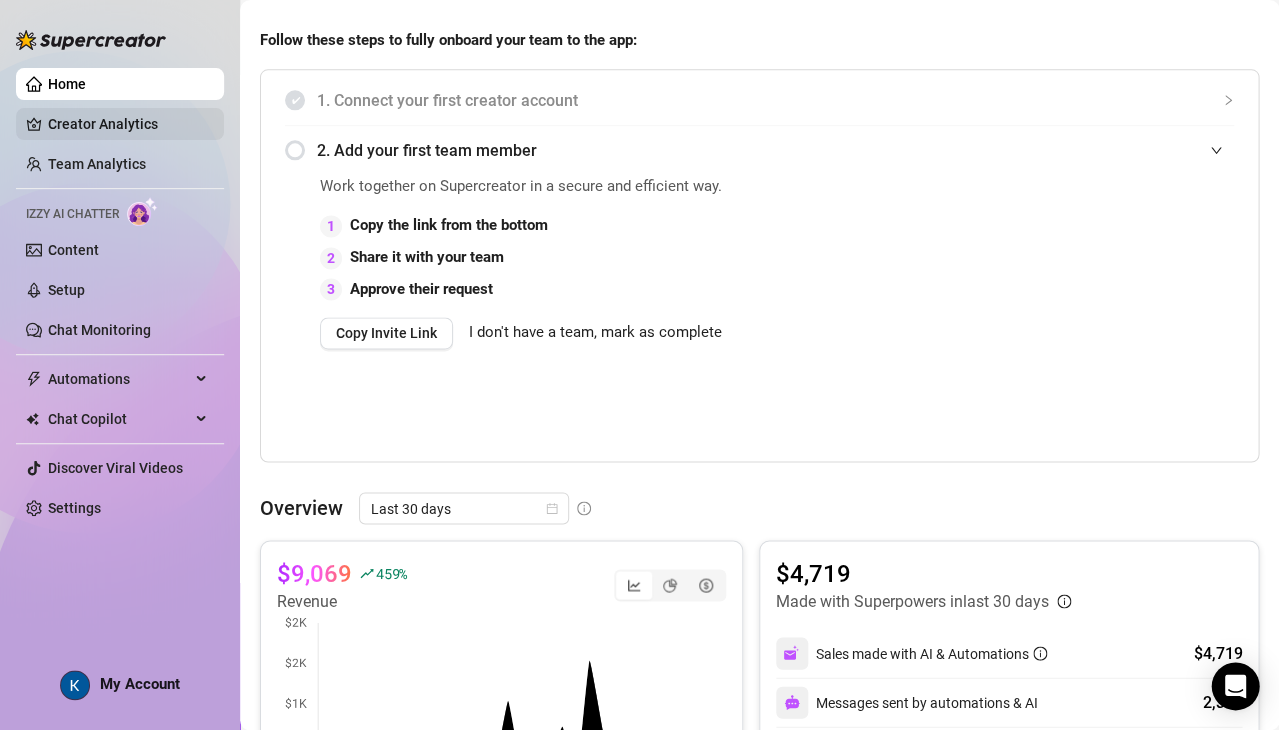 click on "Creator Analytics" at bounding box center [128, 124] 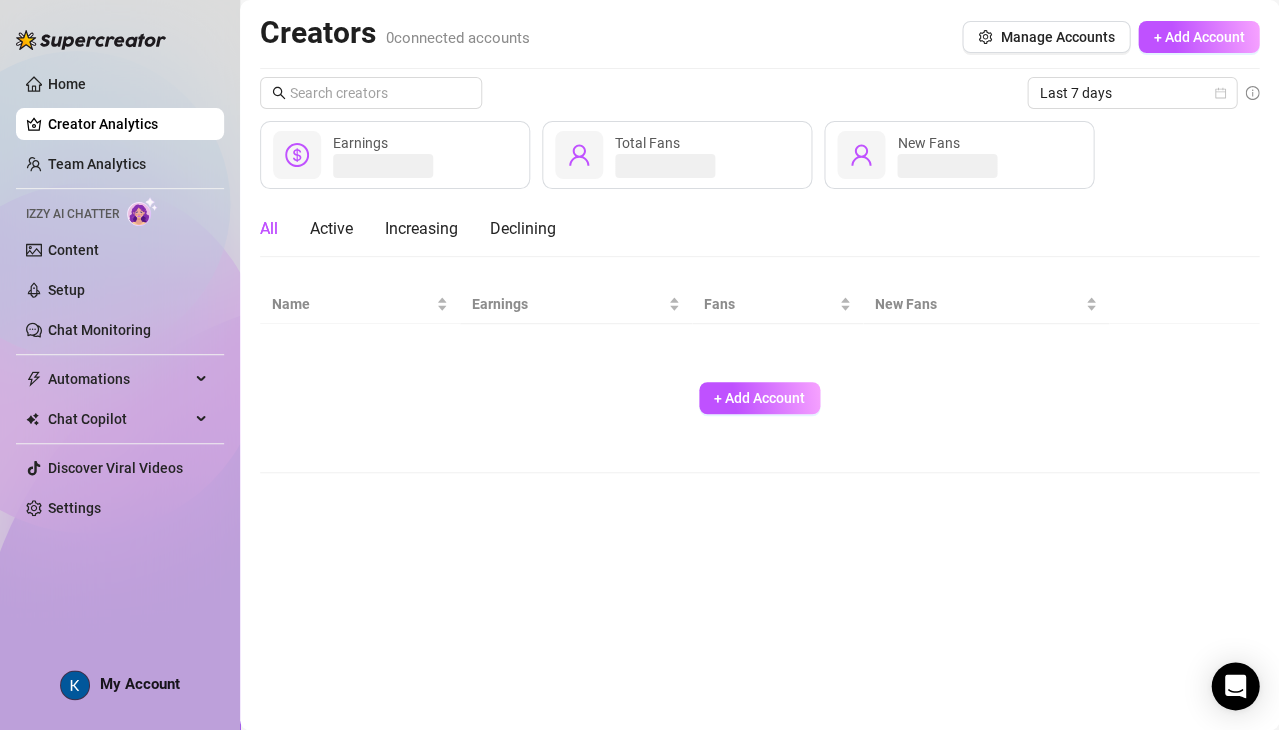 scroll, scrollTop: 0, scrollLeft: 0, axis: both 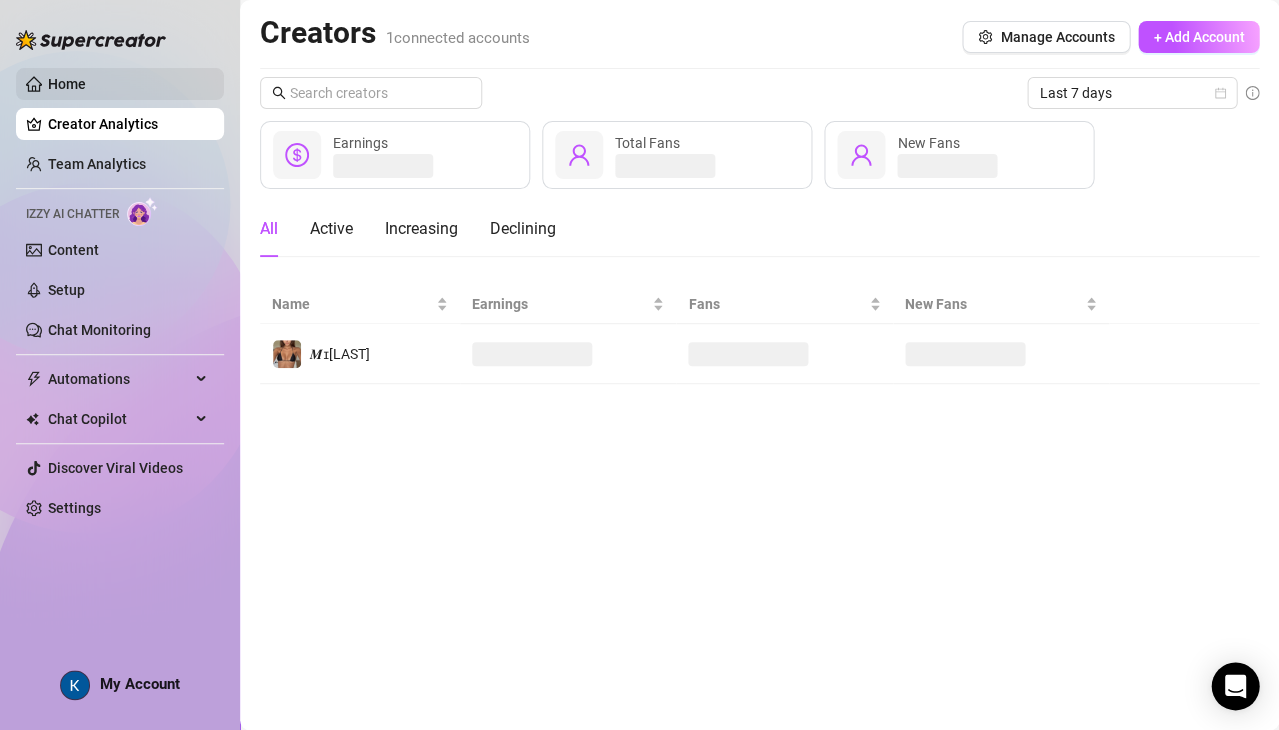 click on "Home" at bounding box center (67, 84) 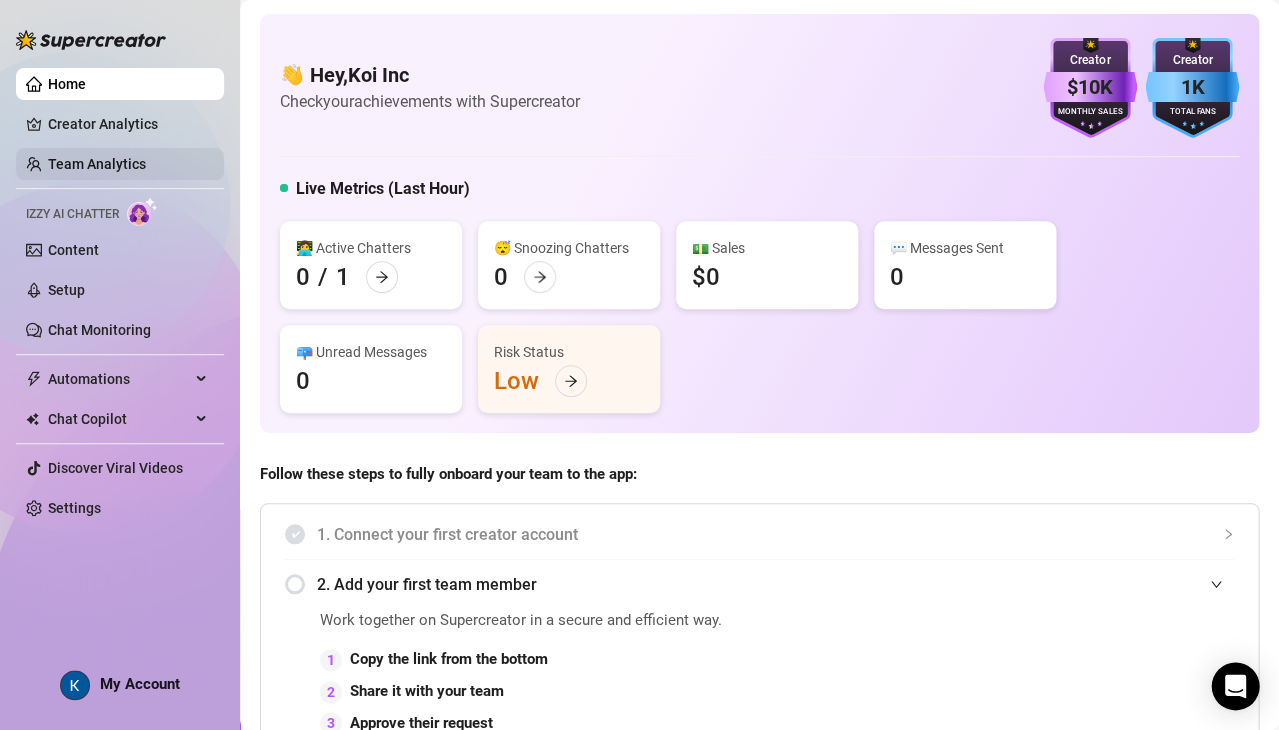 click on "Team Analytics" at bounding box center (97, 164) 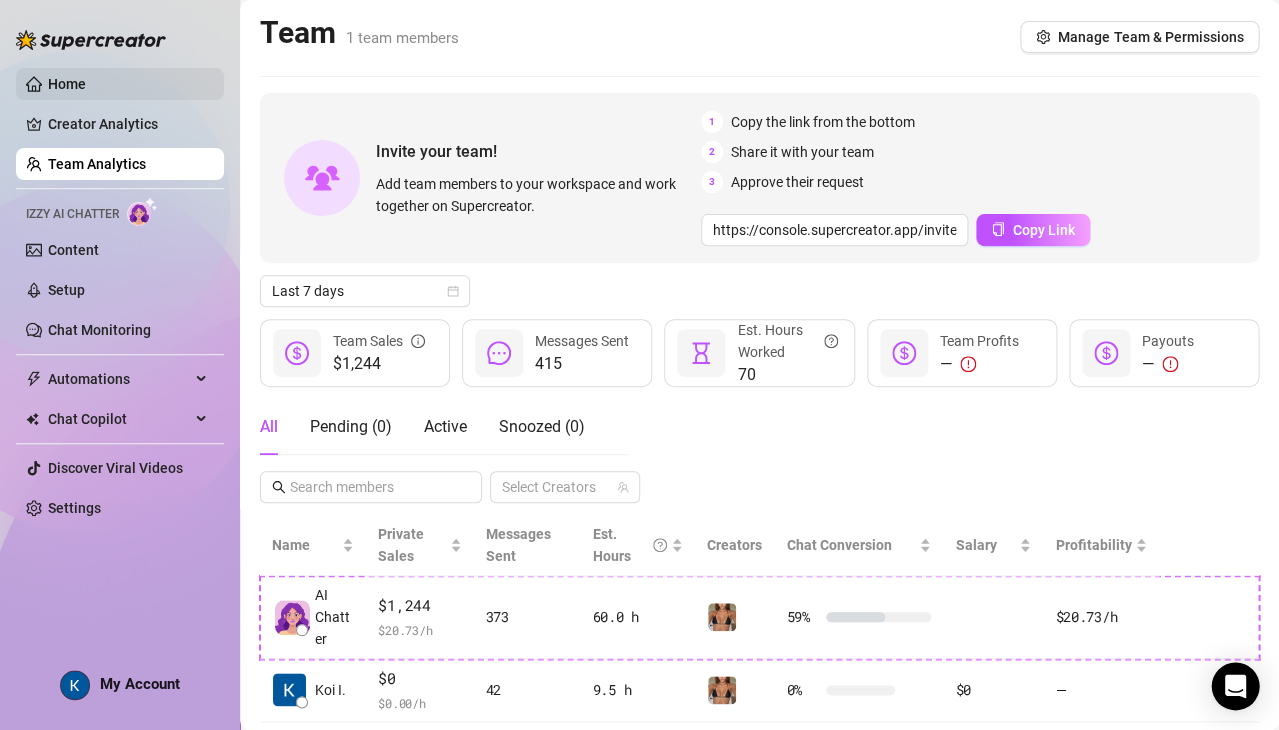 click on "Home" at bounding box center [67, 84] 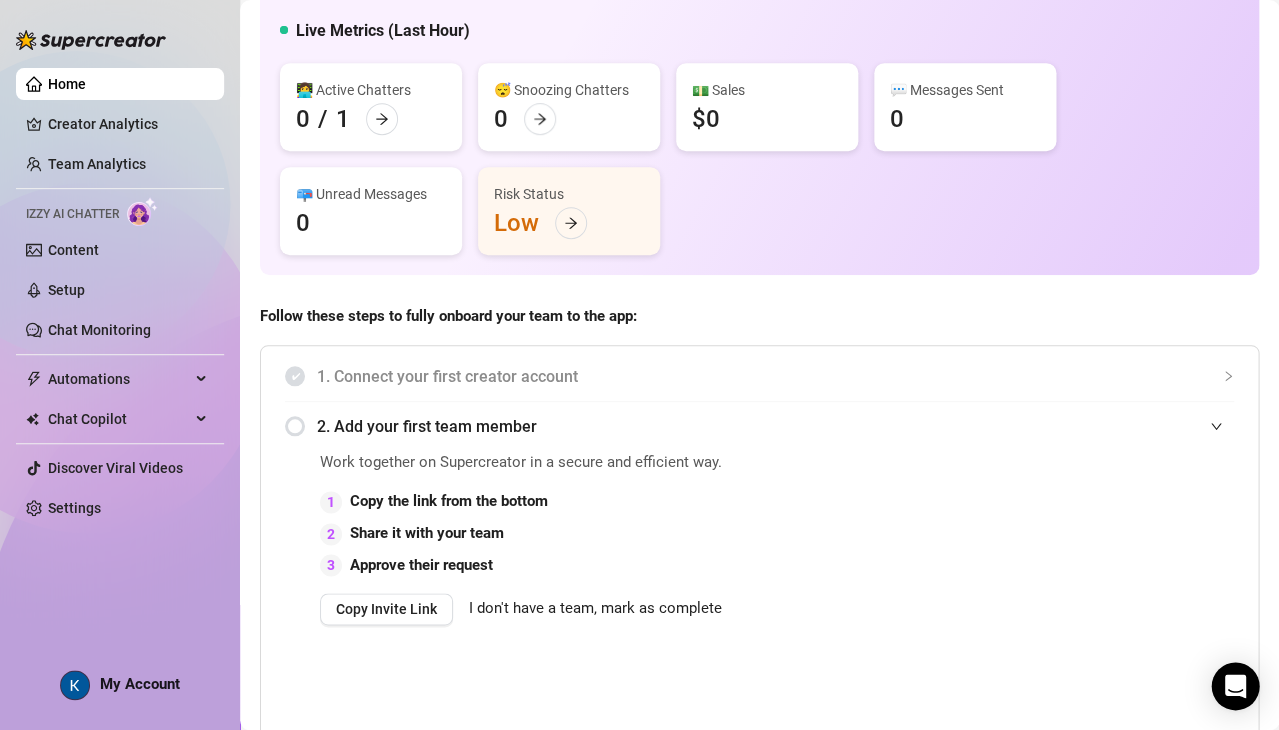 scroll, scrollTop: 164, scrollLeft: 0, axis: vertical 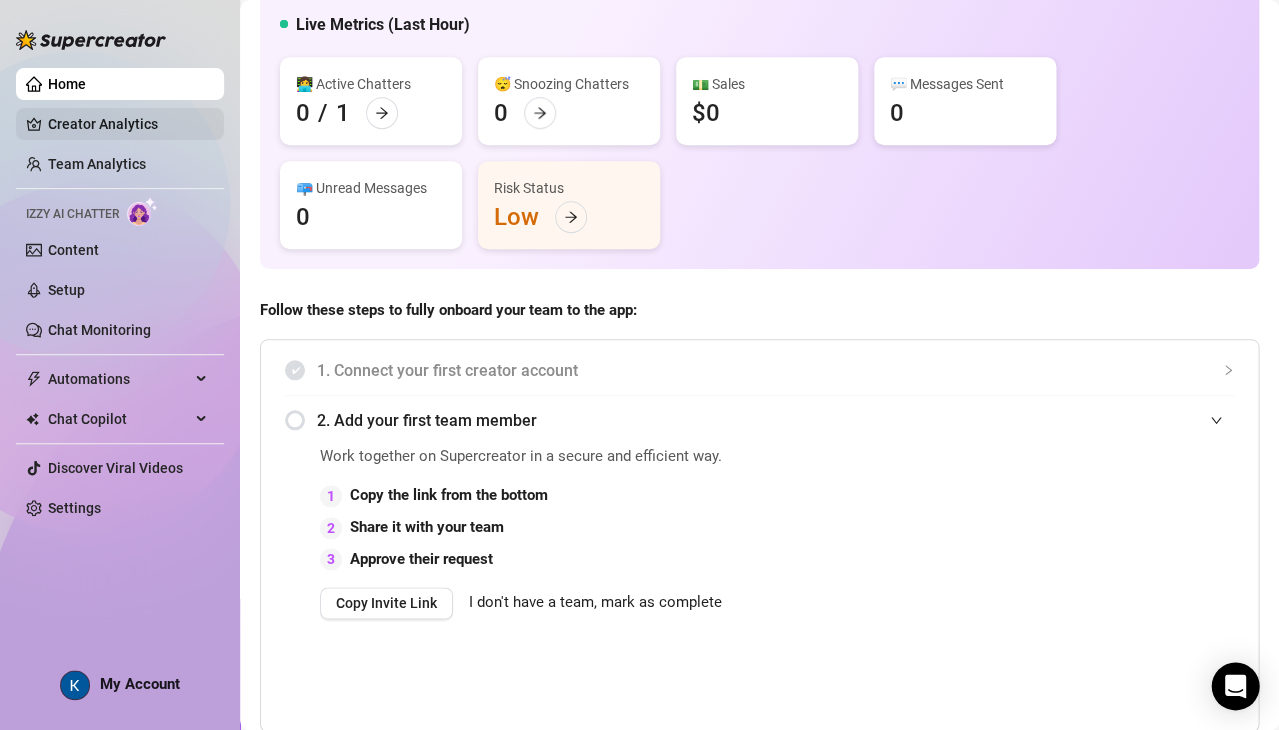 click on "Creator Analytics" at bounding box center [128, 124] 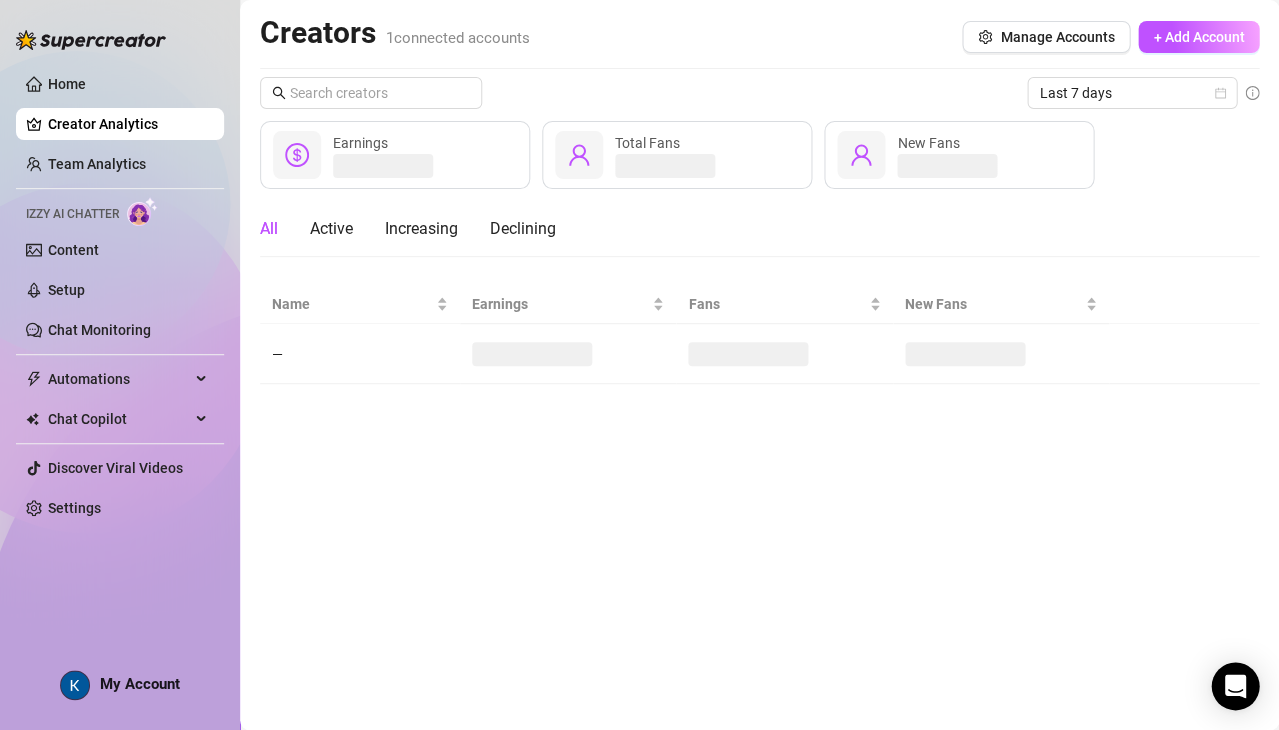scroll, scrollTop: 0, scrollLeft: 0, axis: both 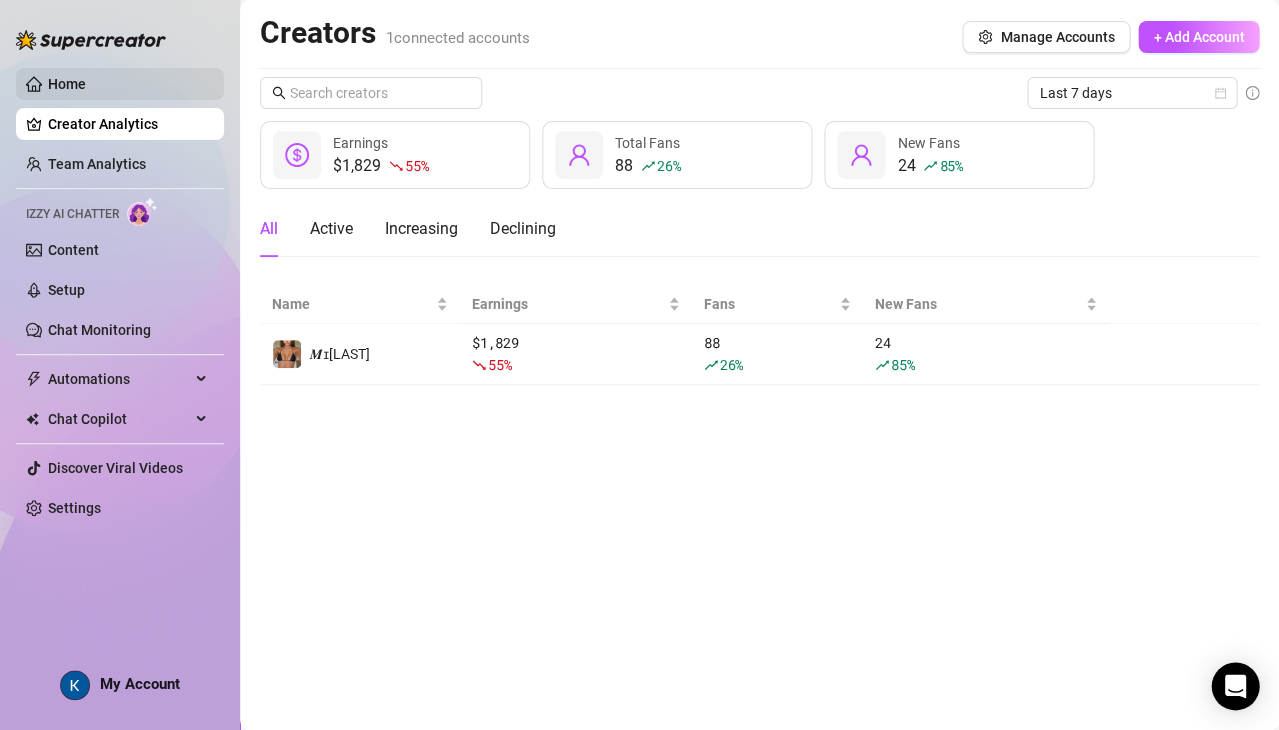 click on "Home" at bounding box center [67, 84] 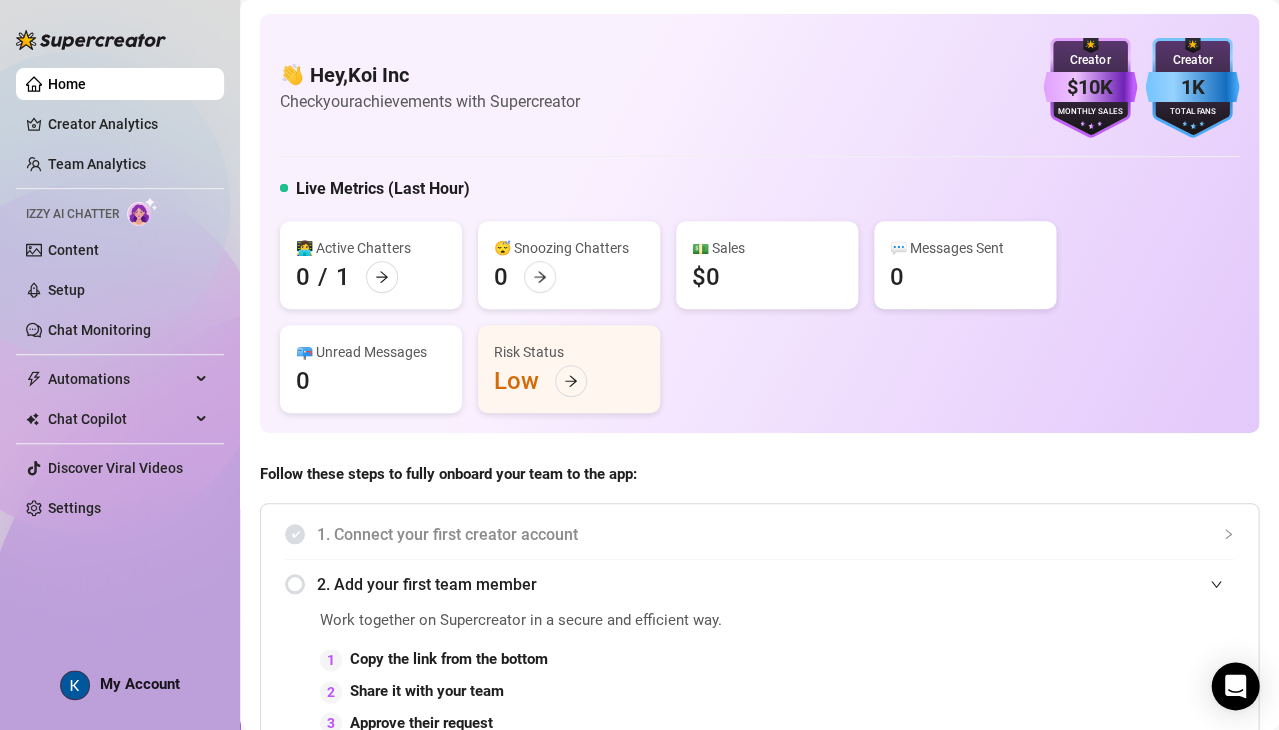 scroll, scrollTop: 0, scrollLeft: 0, axis: both 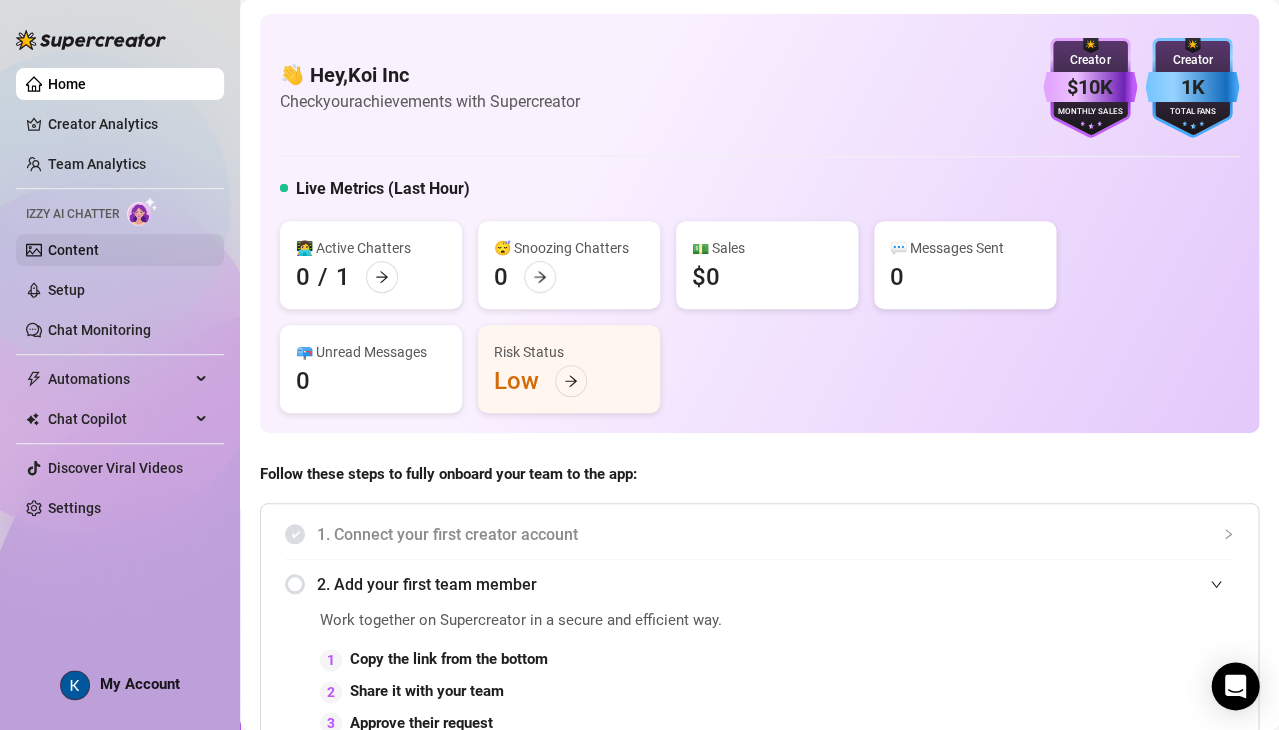 click on "Content" at bounding box center (73, 250) 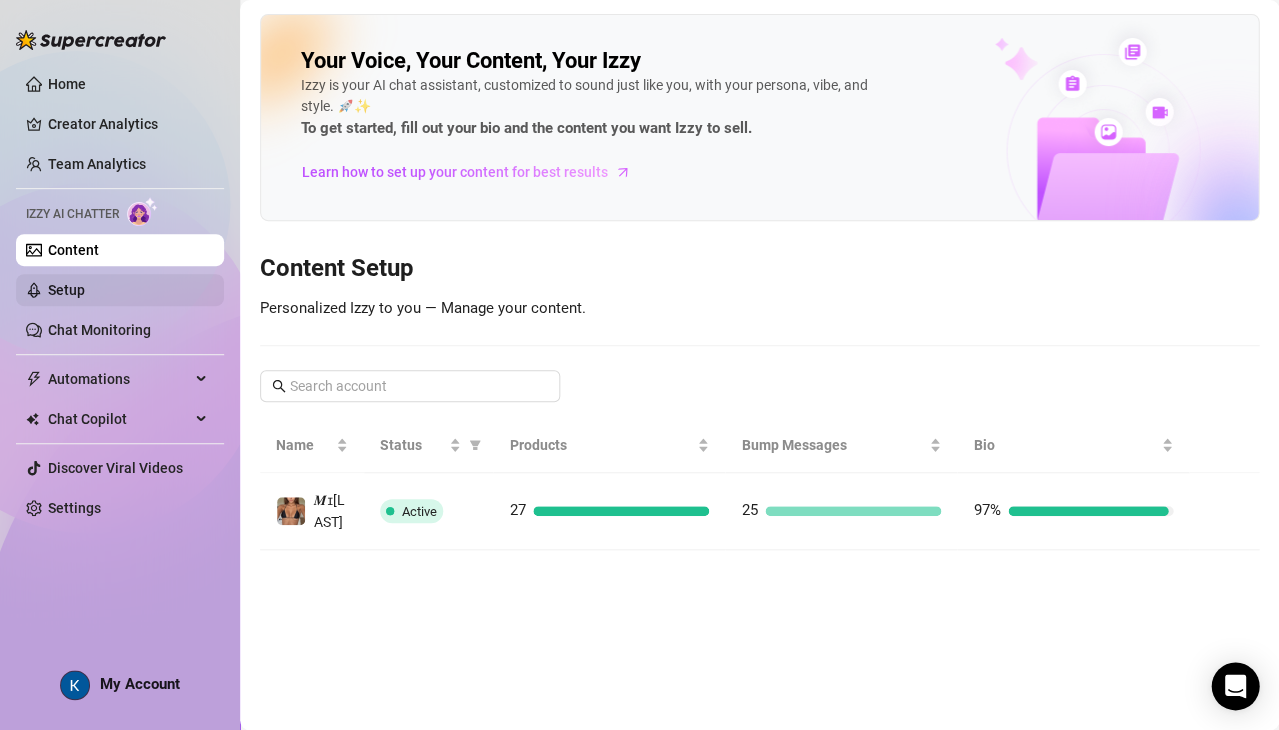 click on "Setup" at bounding box center [66, 290] 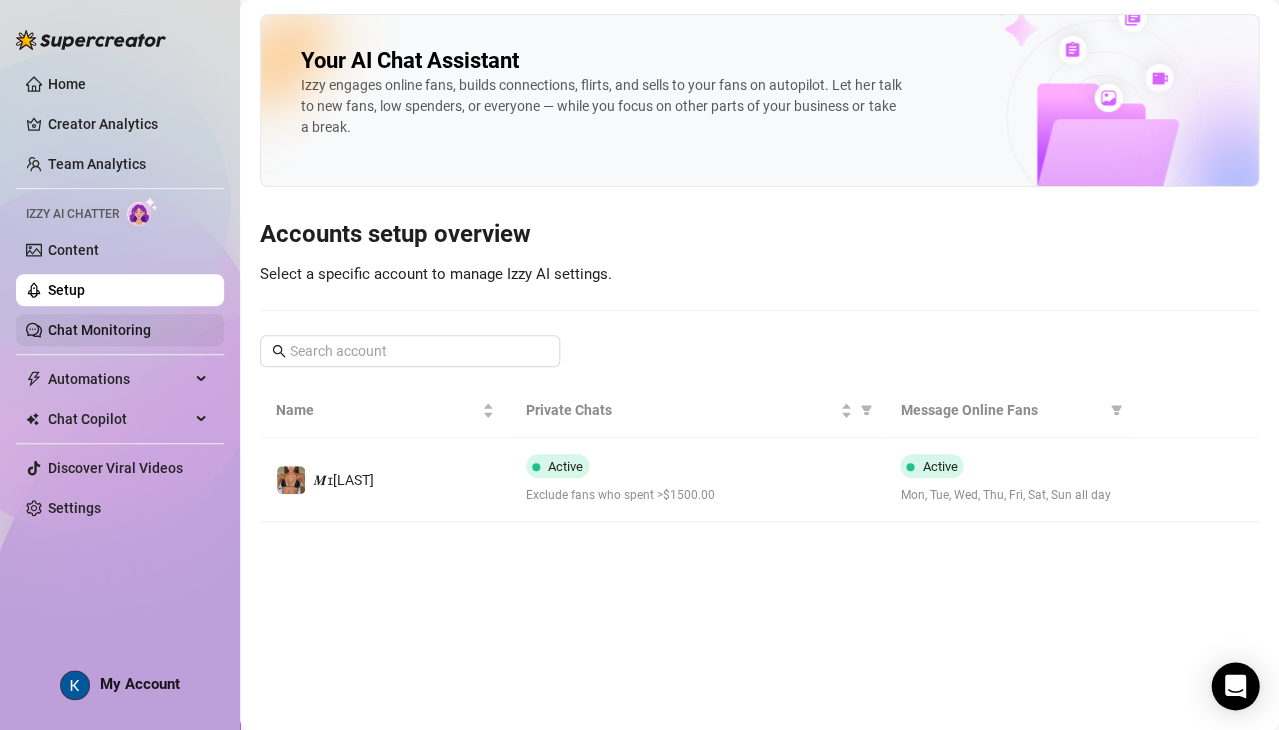 click on "Chat Monitoring" at bounding box center (99, 330) 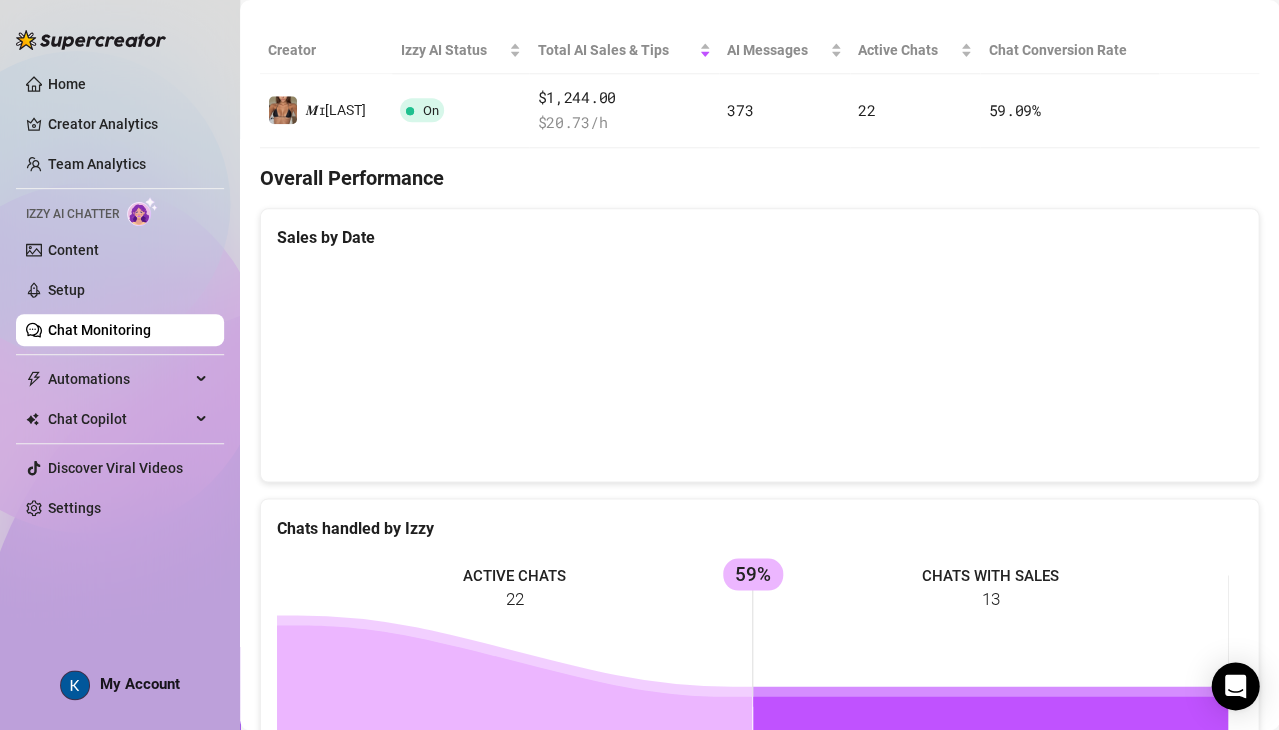 scroll, scrollTop: 369, scrollLeft: 0, axis: vertical 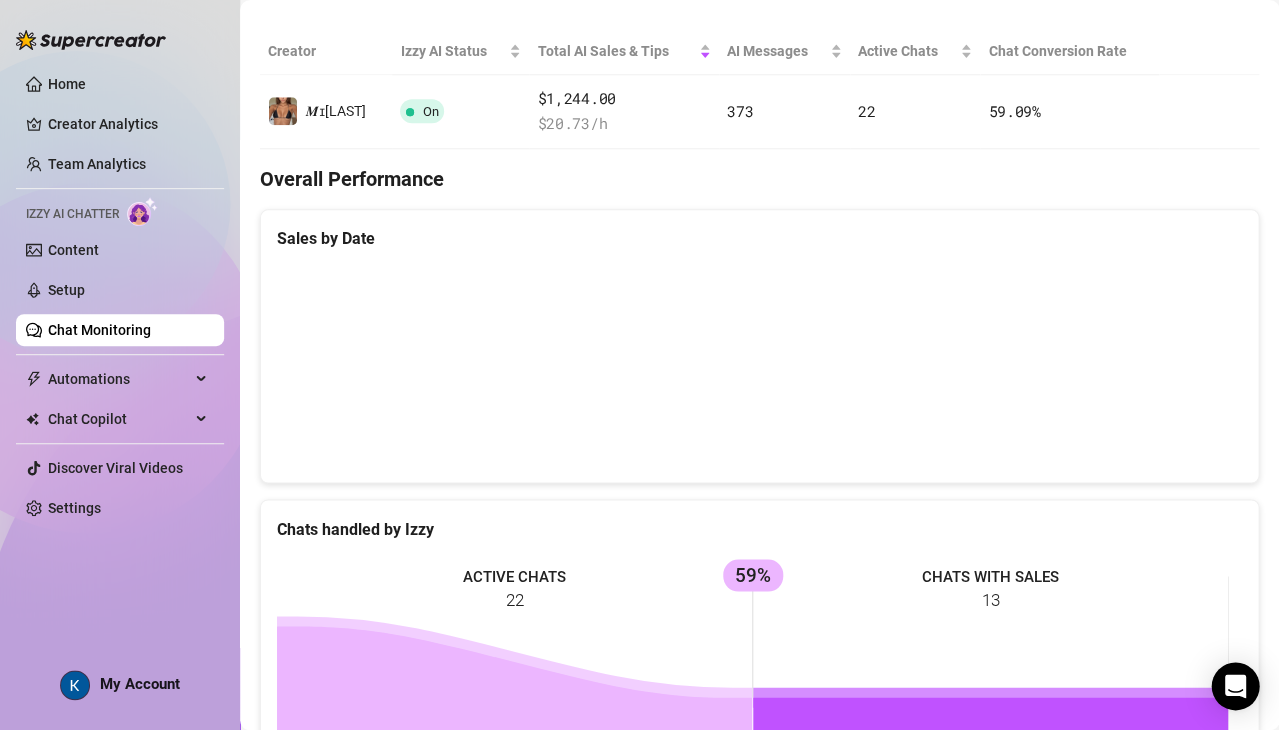 type 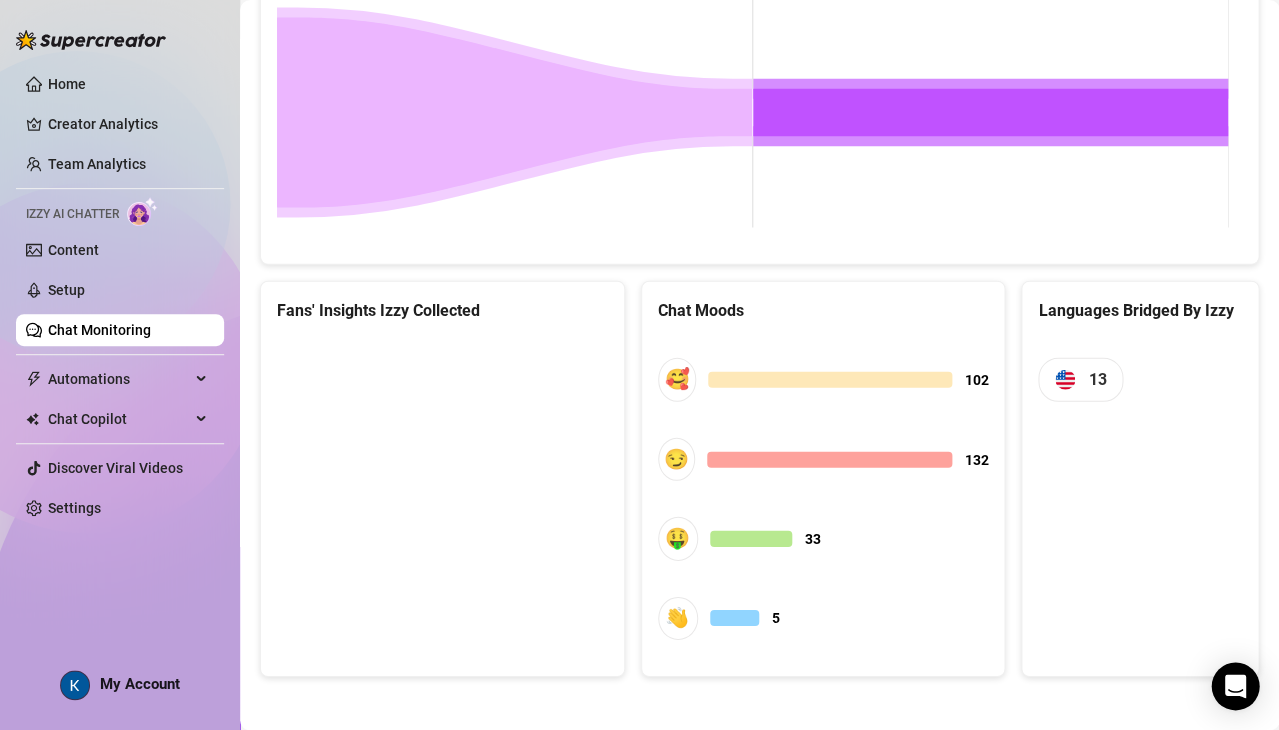 scroll, scrollTop: 976, scrollLeft: 0, axis: vertical 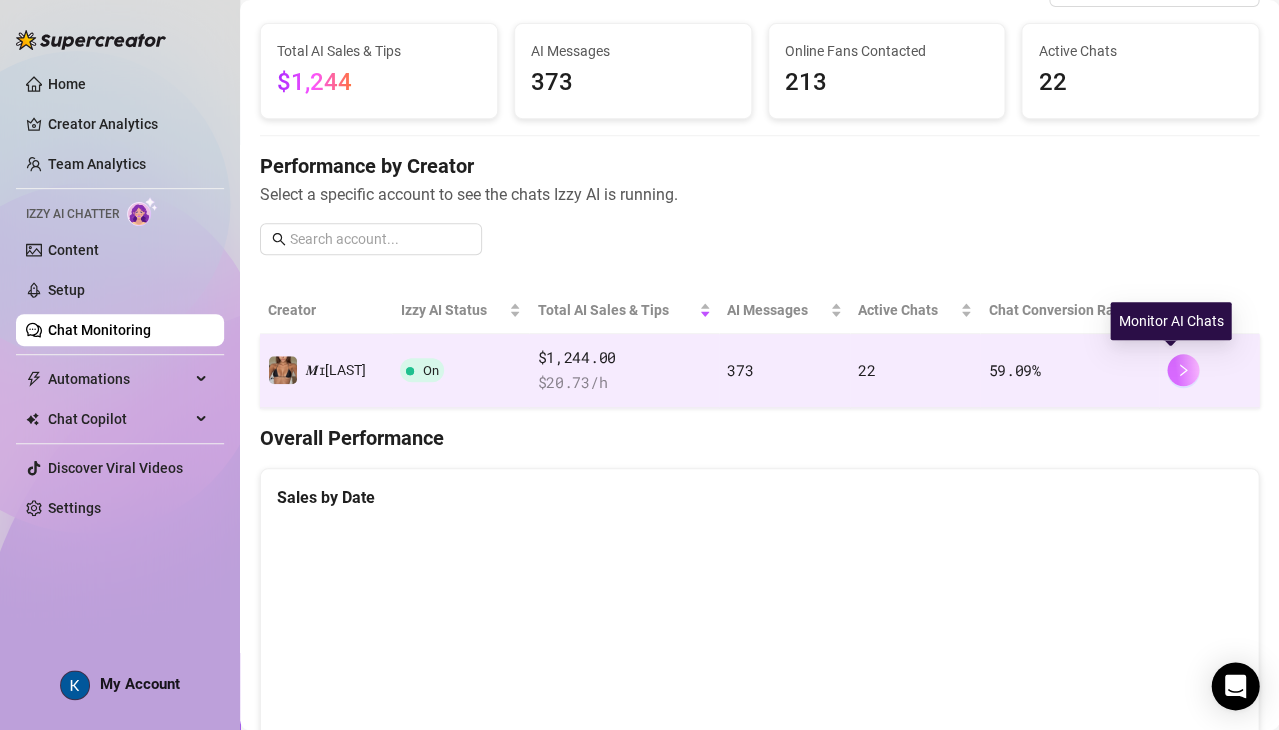 click at bounding box center [1183, 370] 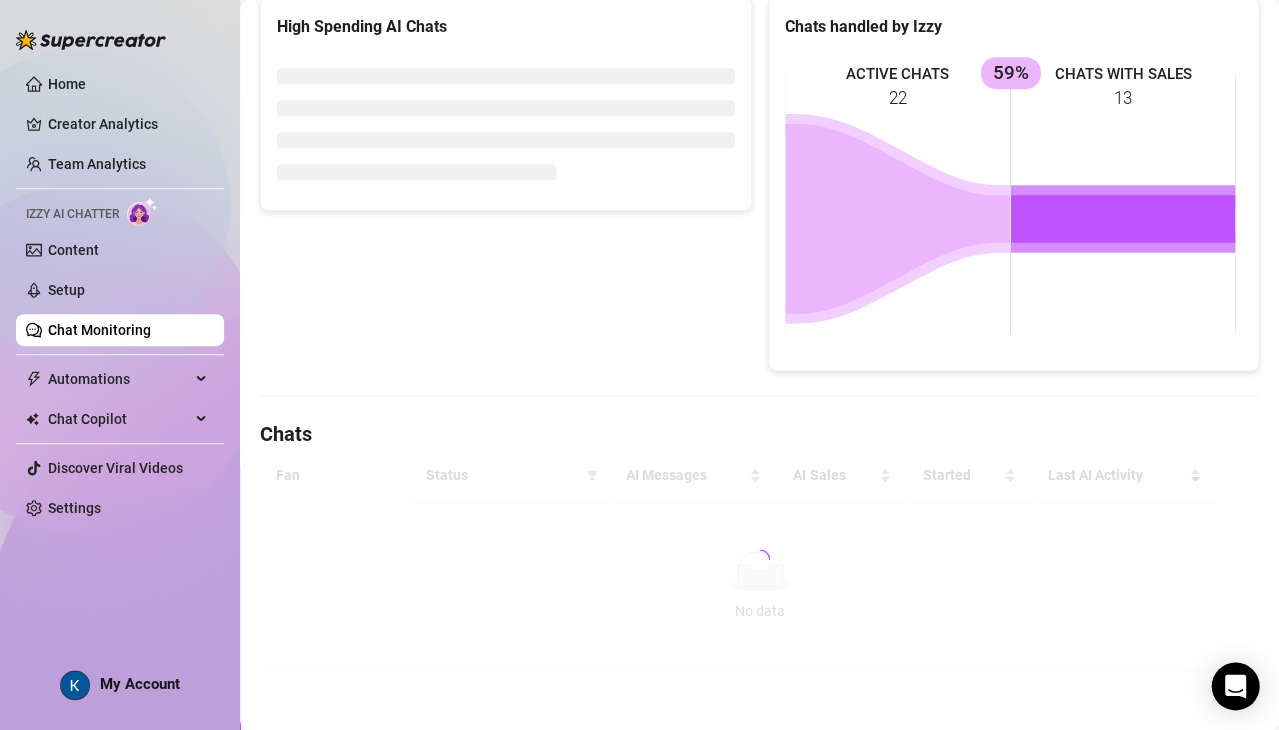 scroll, scrollTop: 293, scrollLeft: 0, axis: vertical 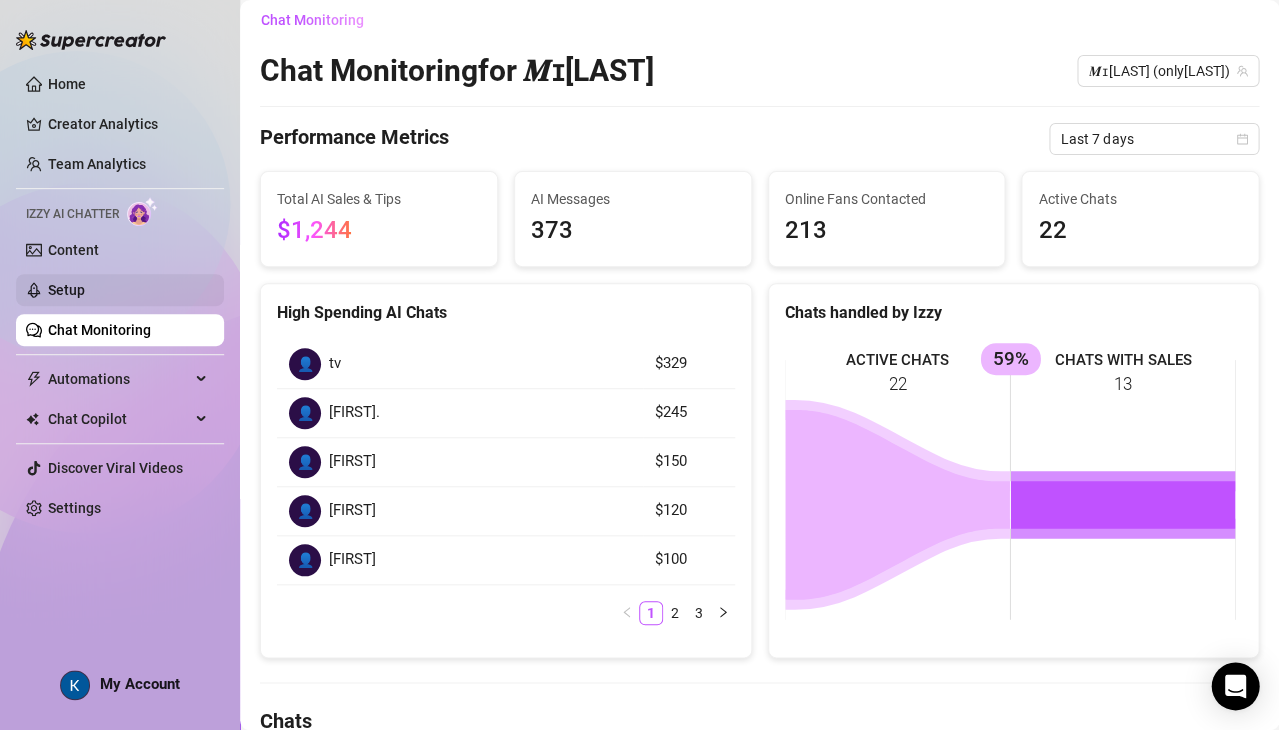 click on "Setup" at bounding box center (66, 290) 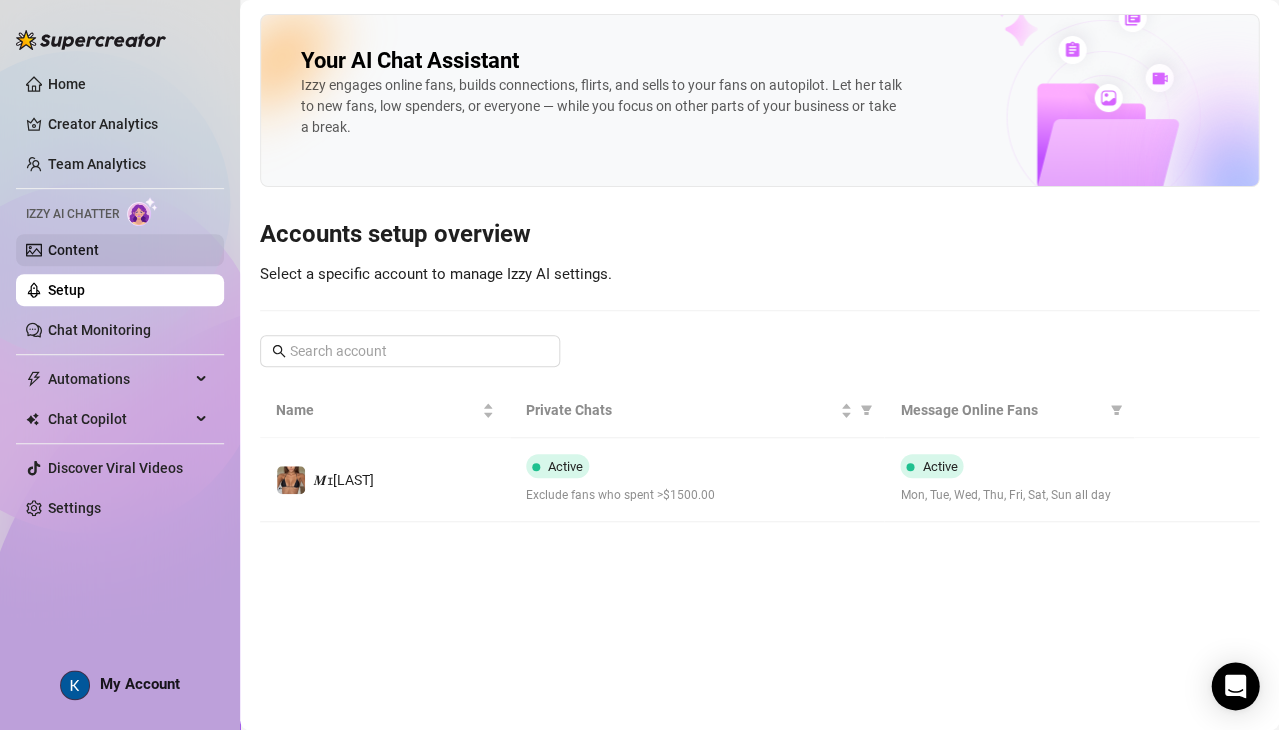 click on "Content" at bounding box center [73, 250] 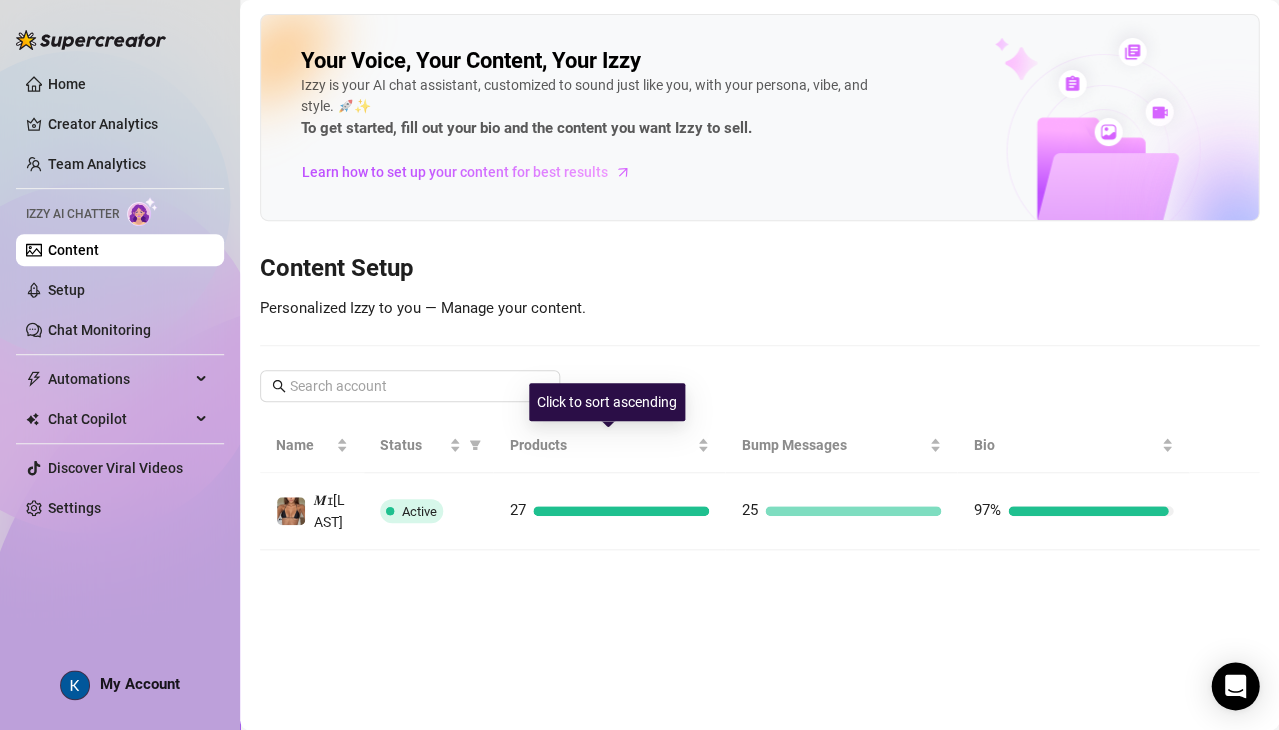 scroll, scrollTop: 0, scrollLeft: 0, axis: both 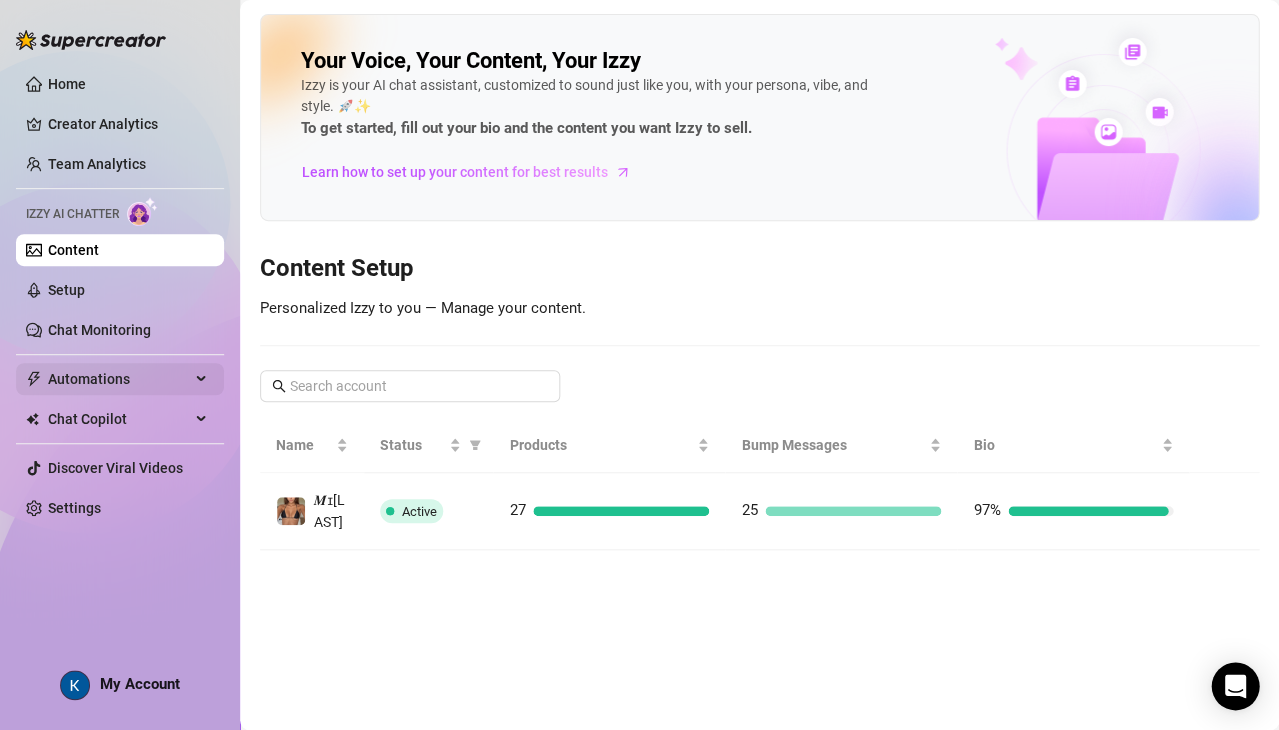 click on "Automations" at bounding box center [119, 379] 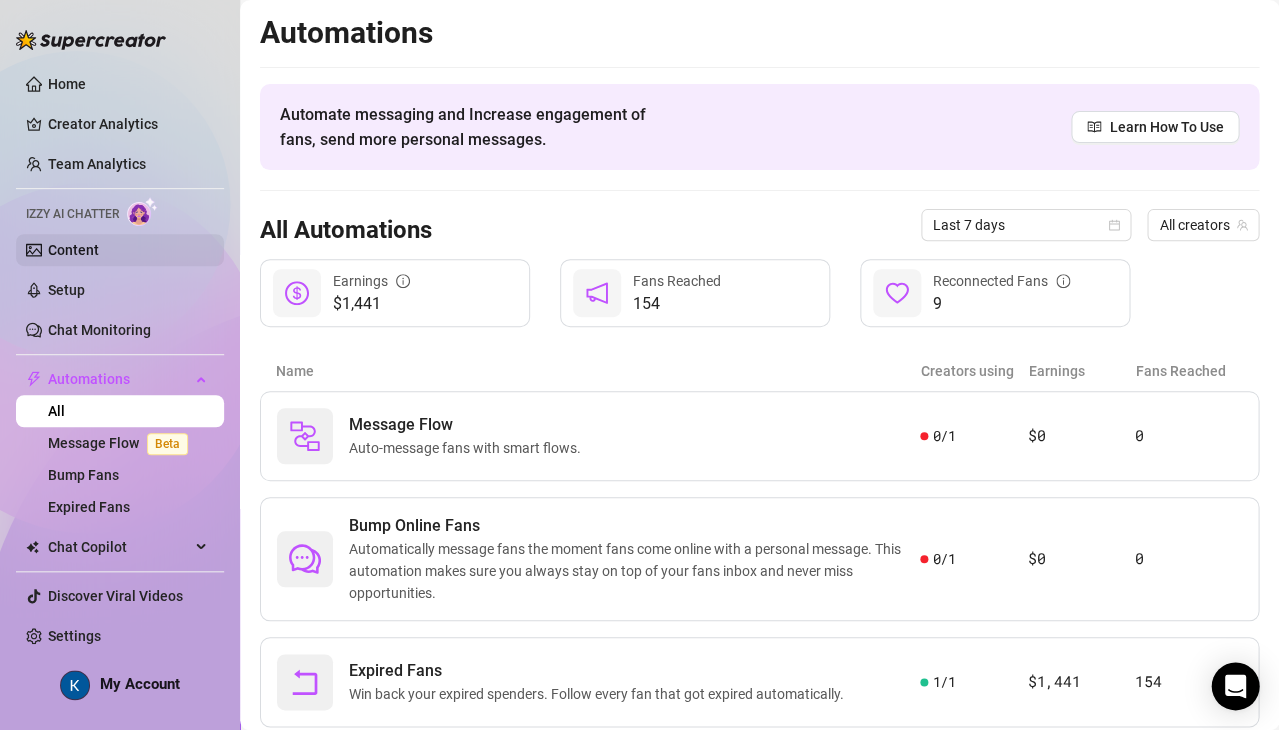 click on "Content" at bounding box center [73, 250] 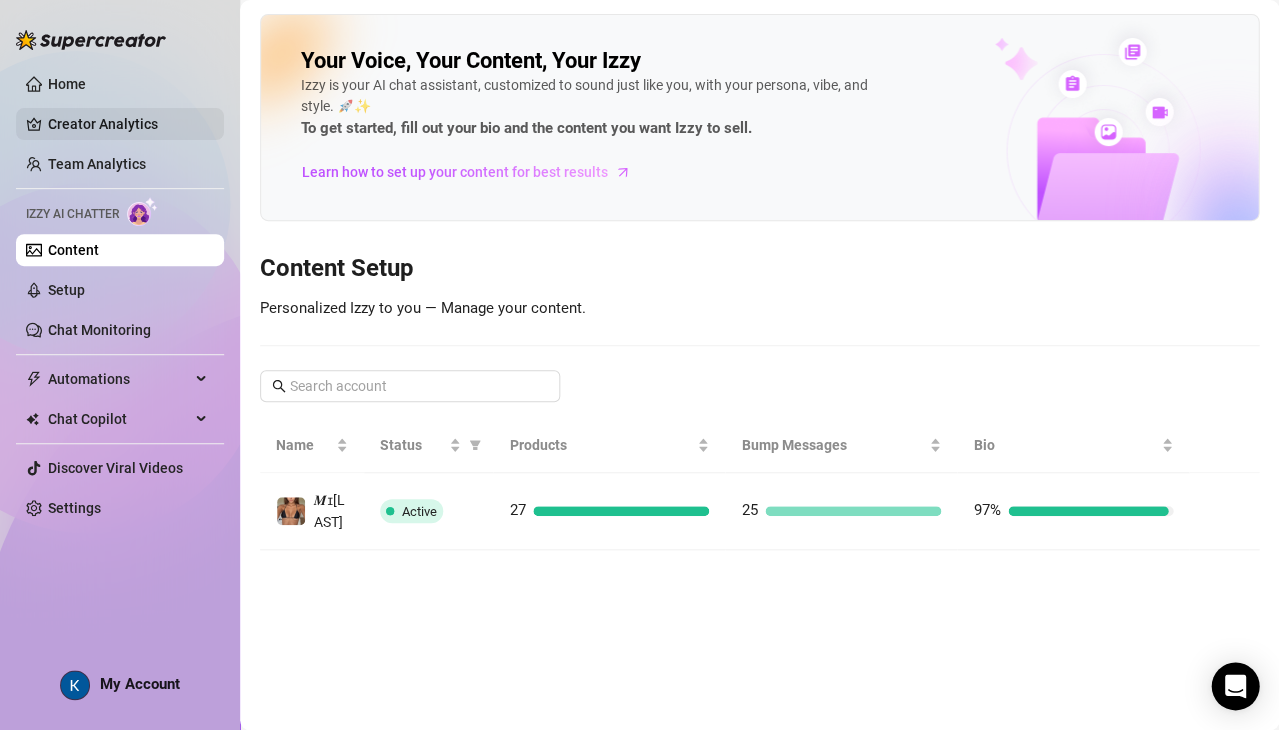 click on "Creator Analytics" at bounding box center (128, 124) 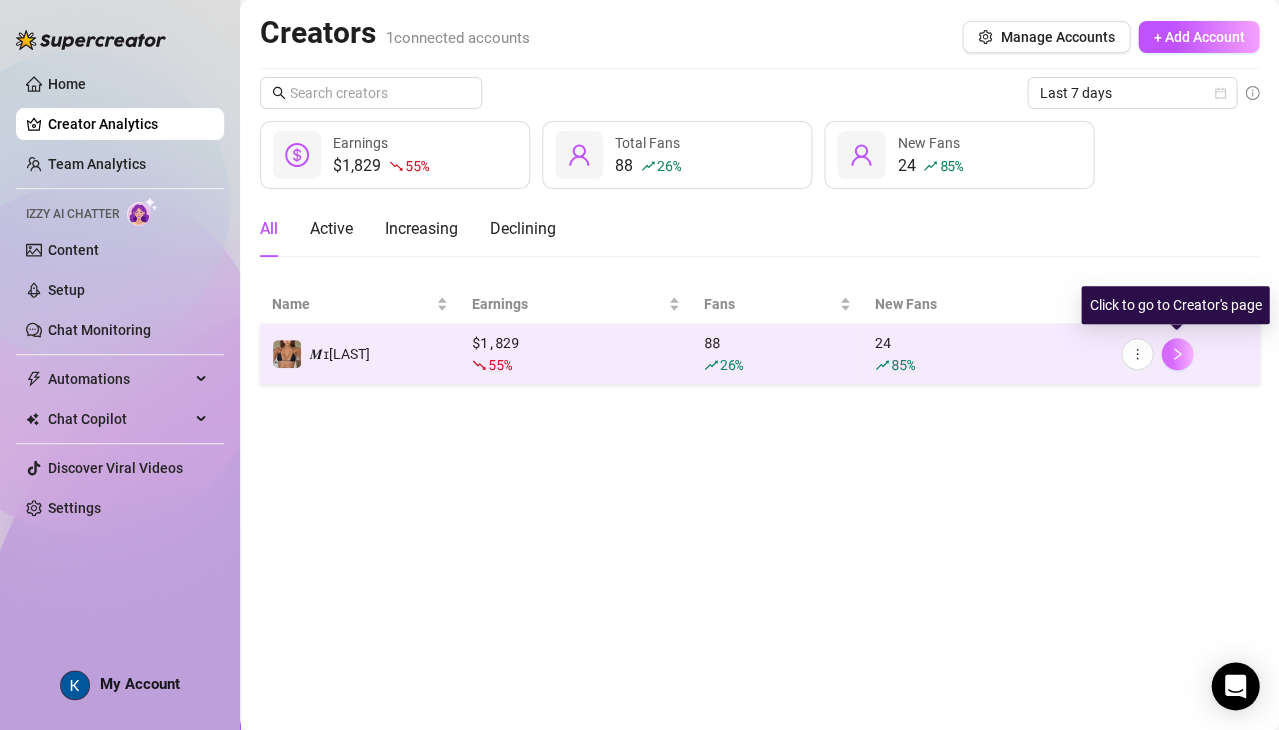 click 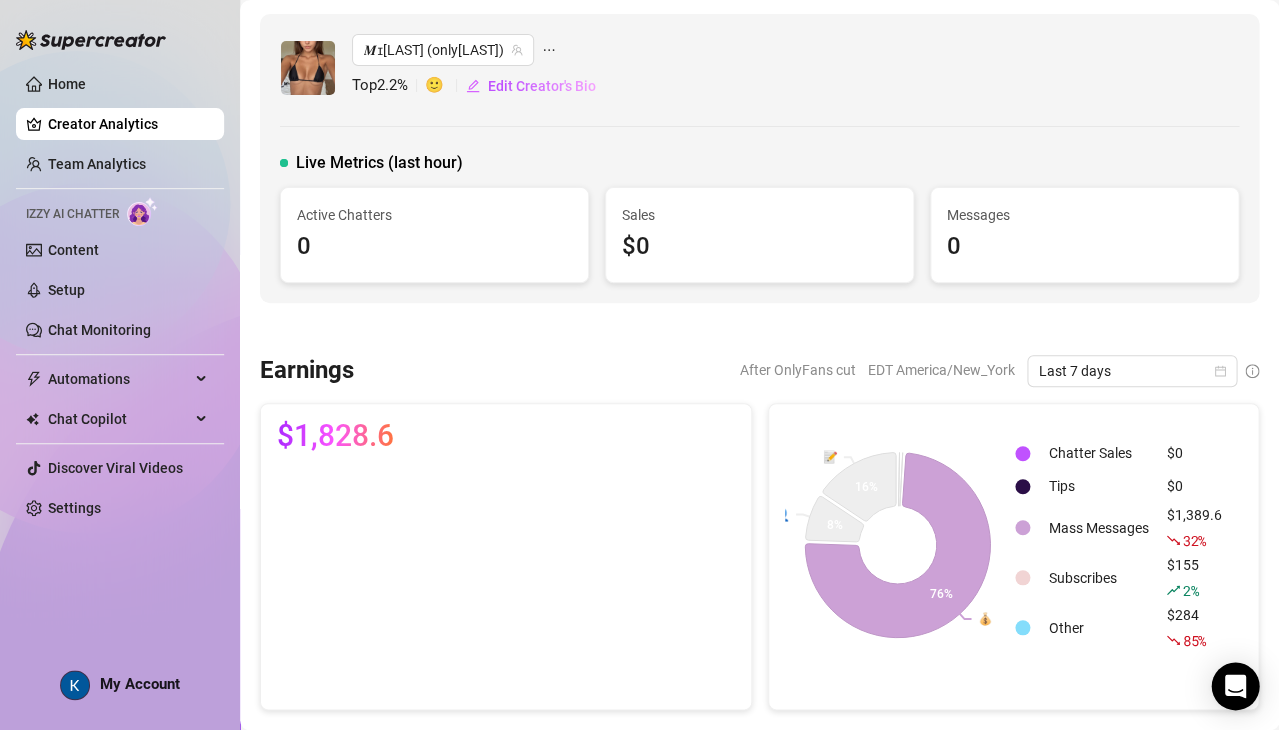 scroll, scrollTop: 0, scrollLeft: 0, axis: both 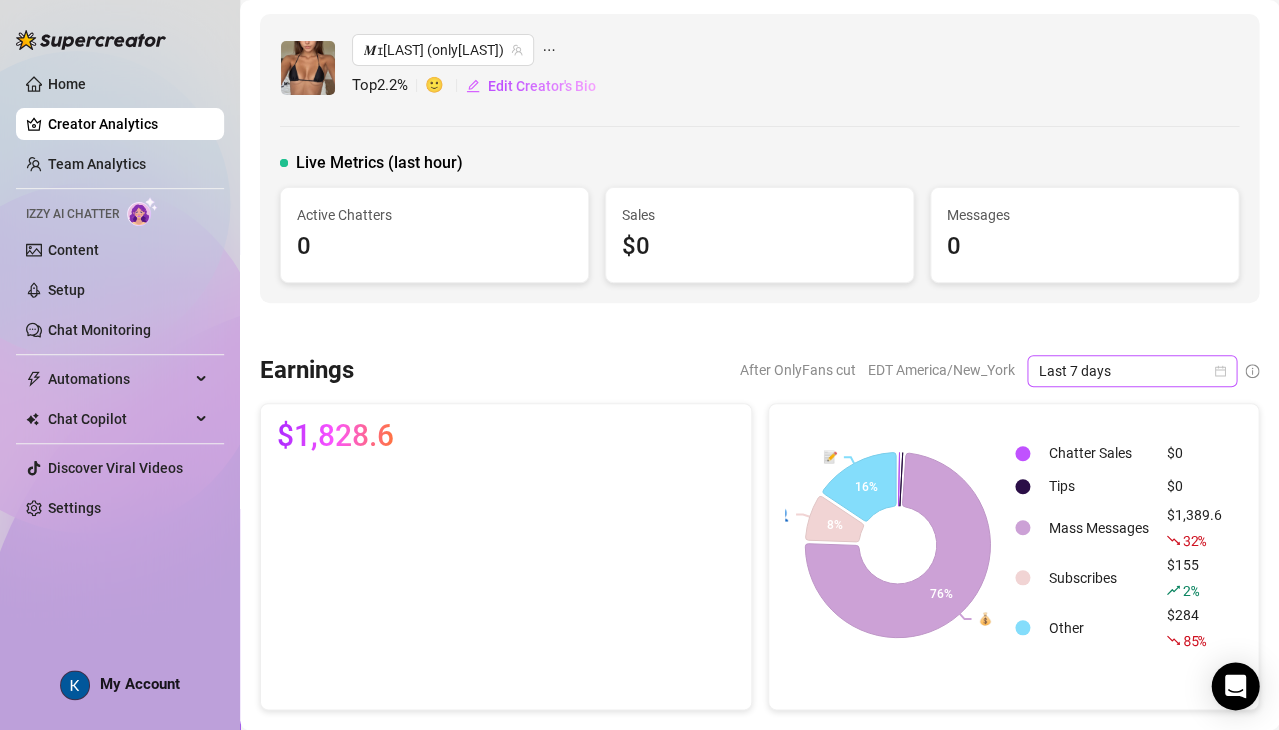 click 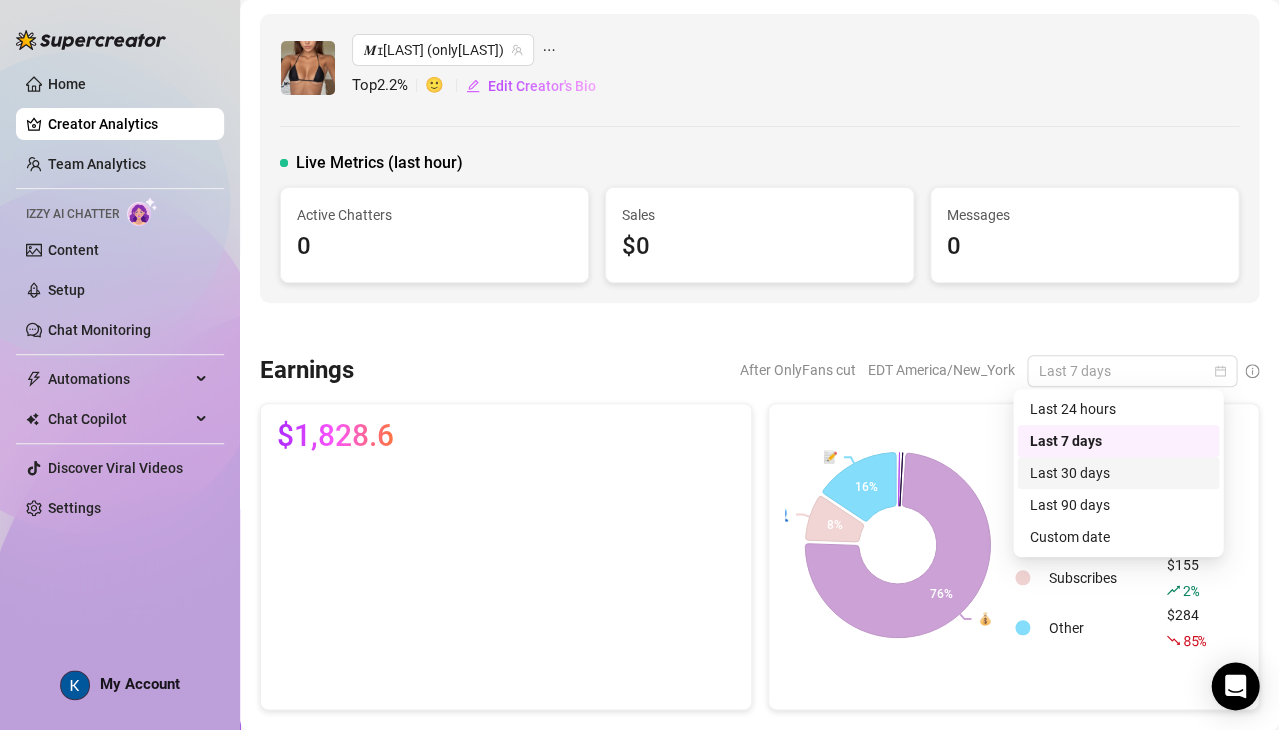 click on "Last 30 days" at bounding box center (1118, 473) 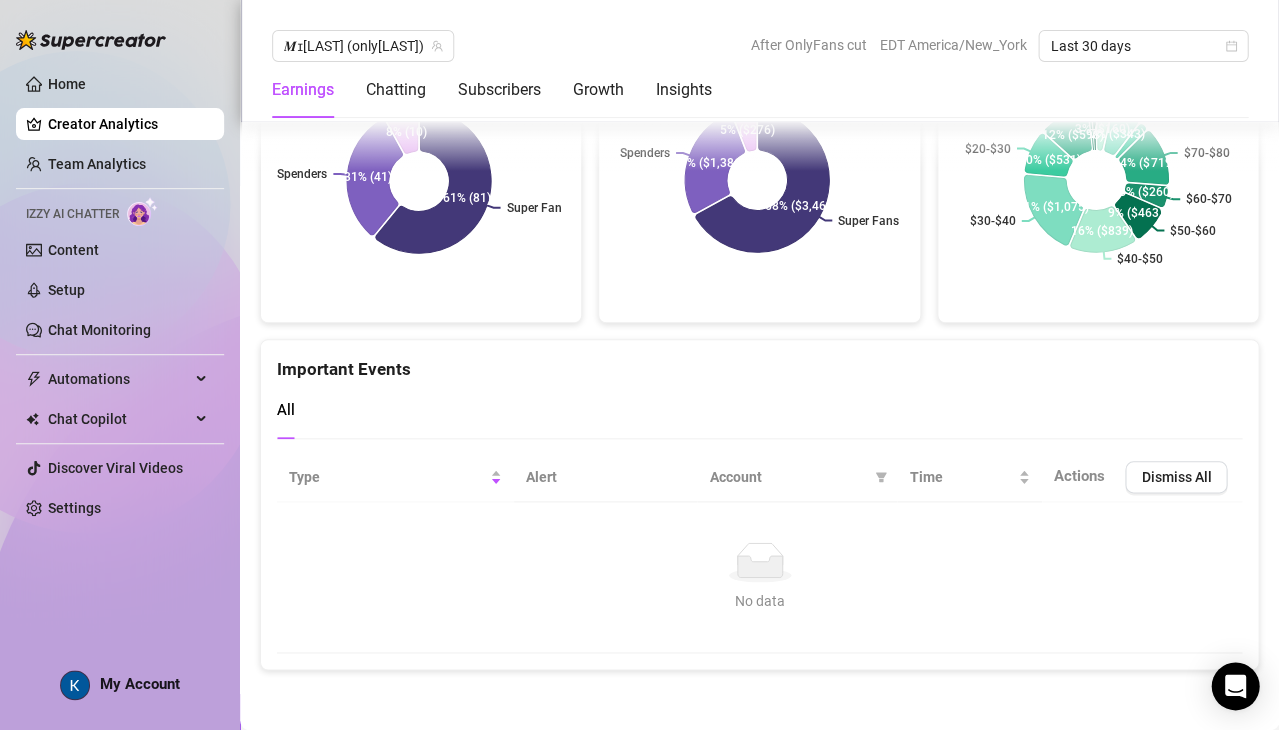 scroll, scrollTop: 3606, scrollLeft: 0, axis: vertical 